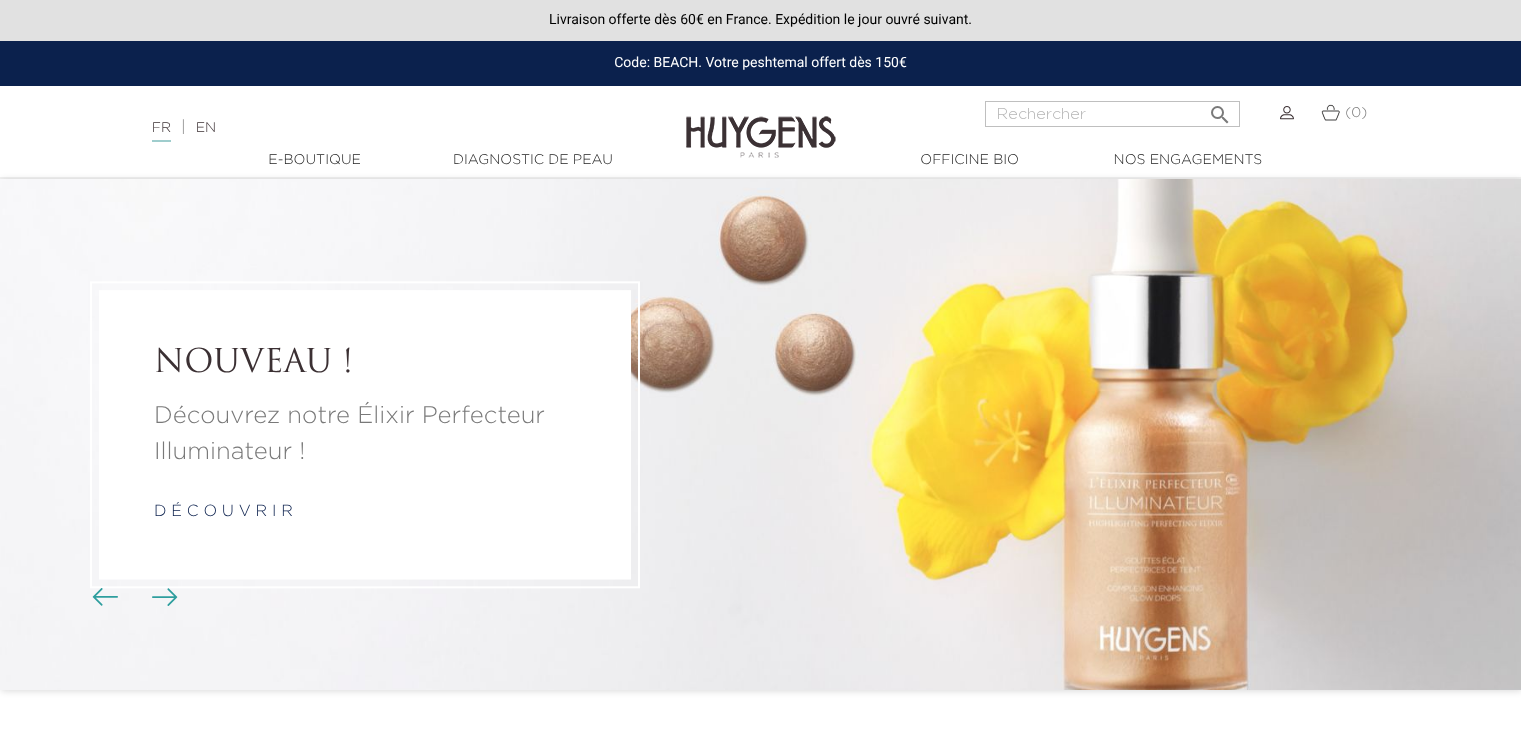 scroll, scrollTop: 0, scrollLeft: 0, axis: both 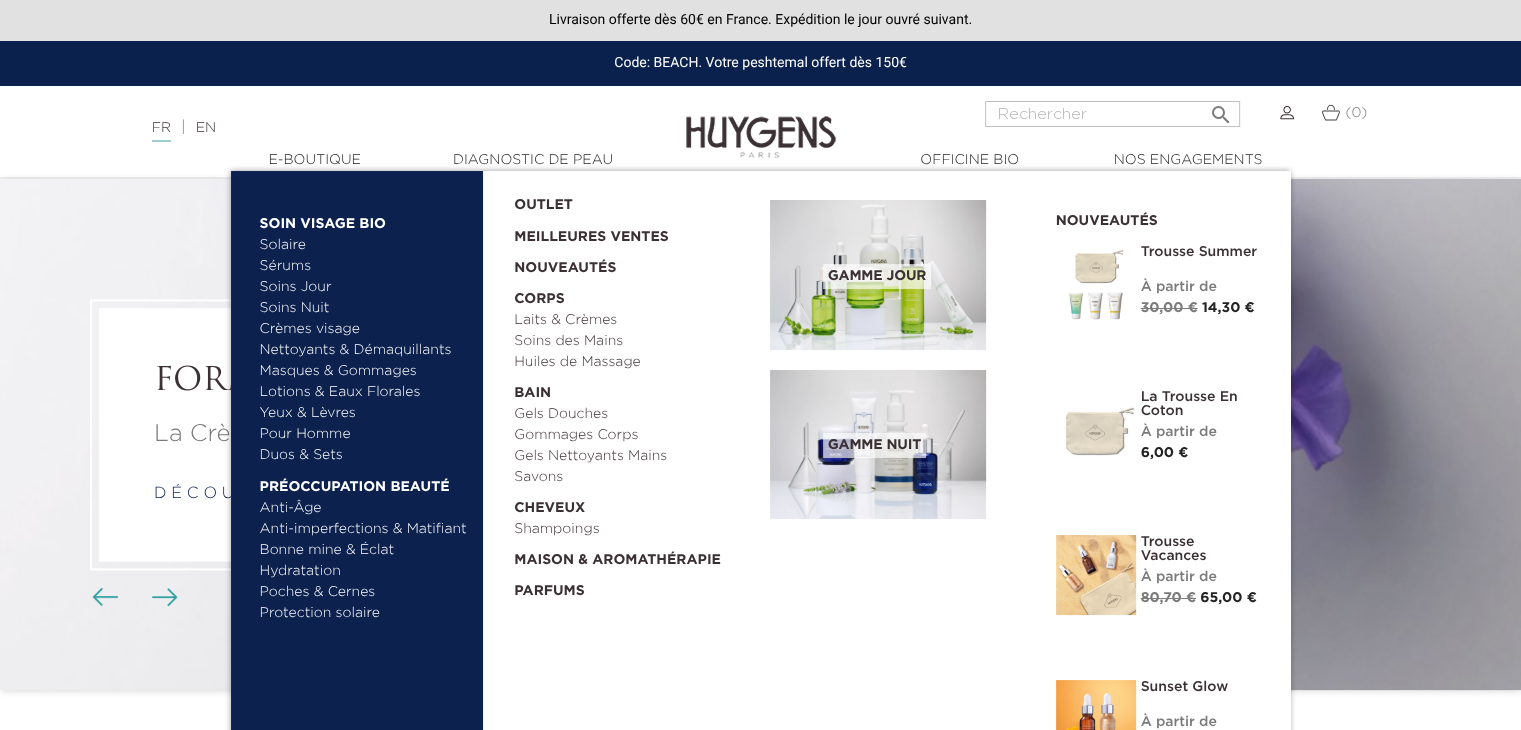click on "Anti-Âge" at bounding box center [364, 508] 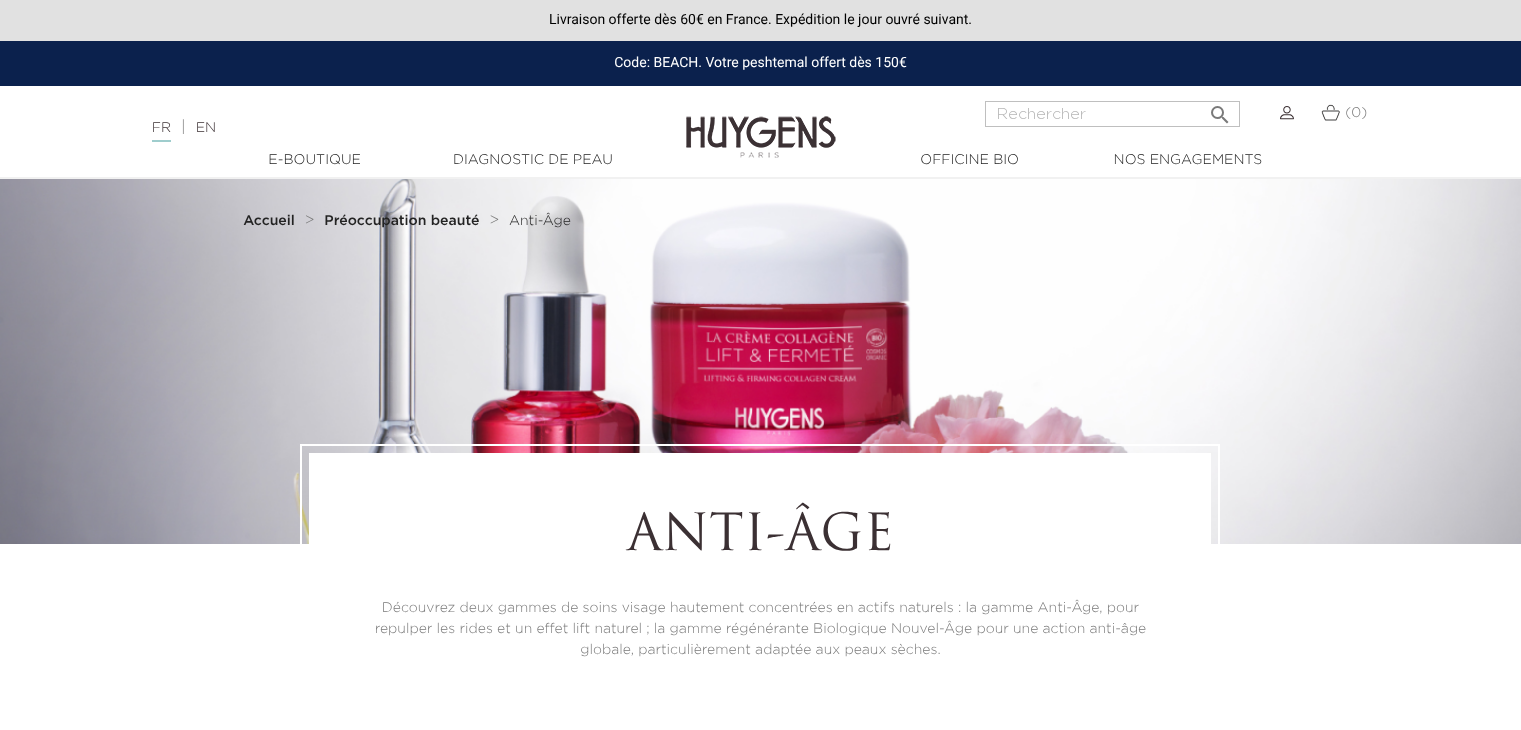 scroll, scrollTop: 0, scrollLeft: 0, axis: both 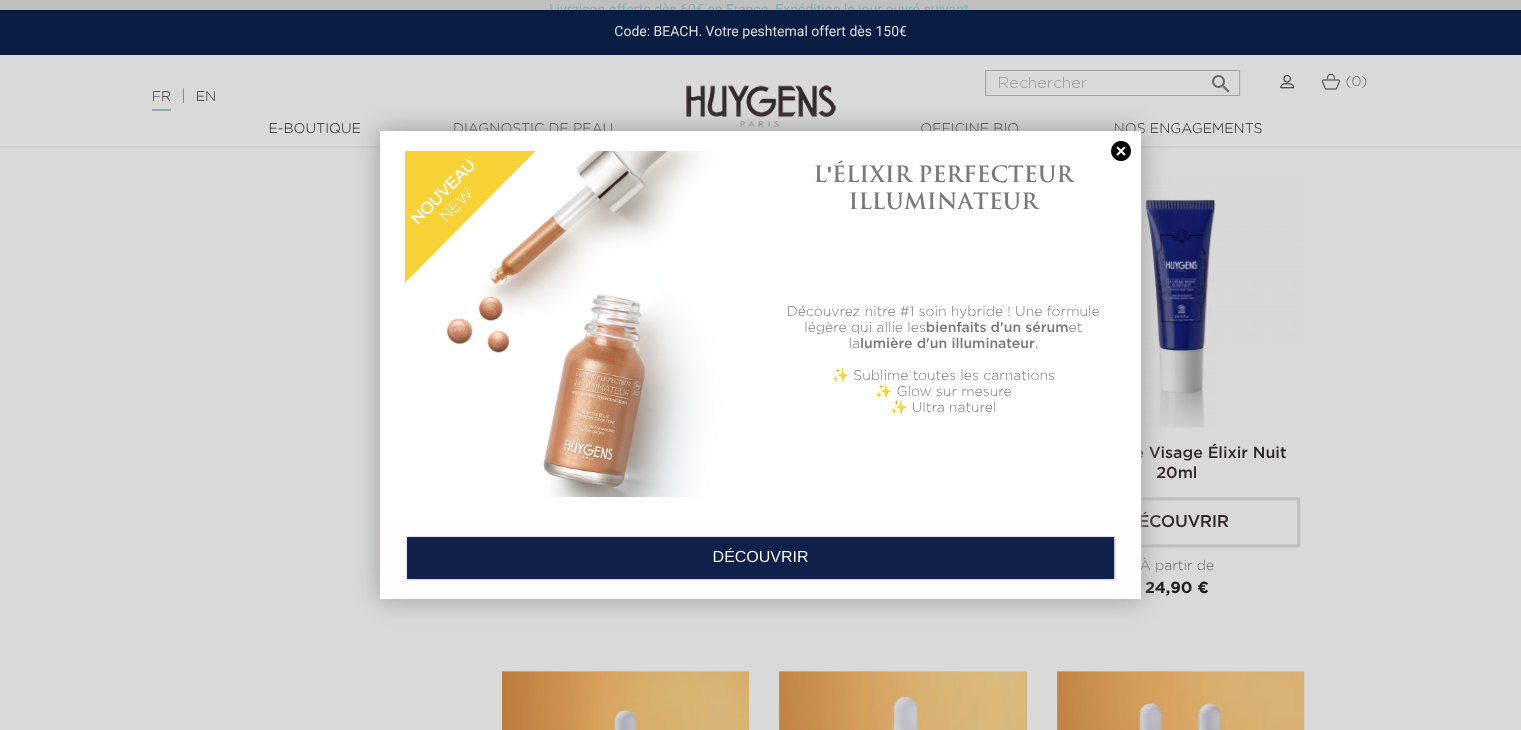 click at bounding box center [1121, 151] 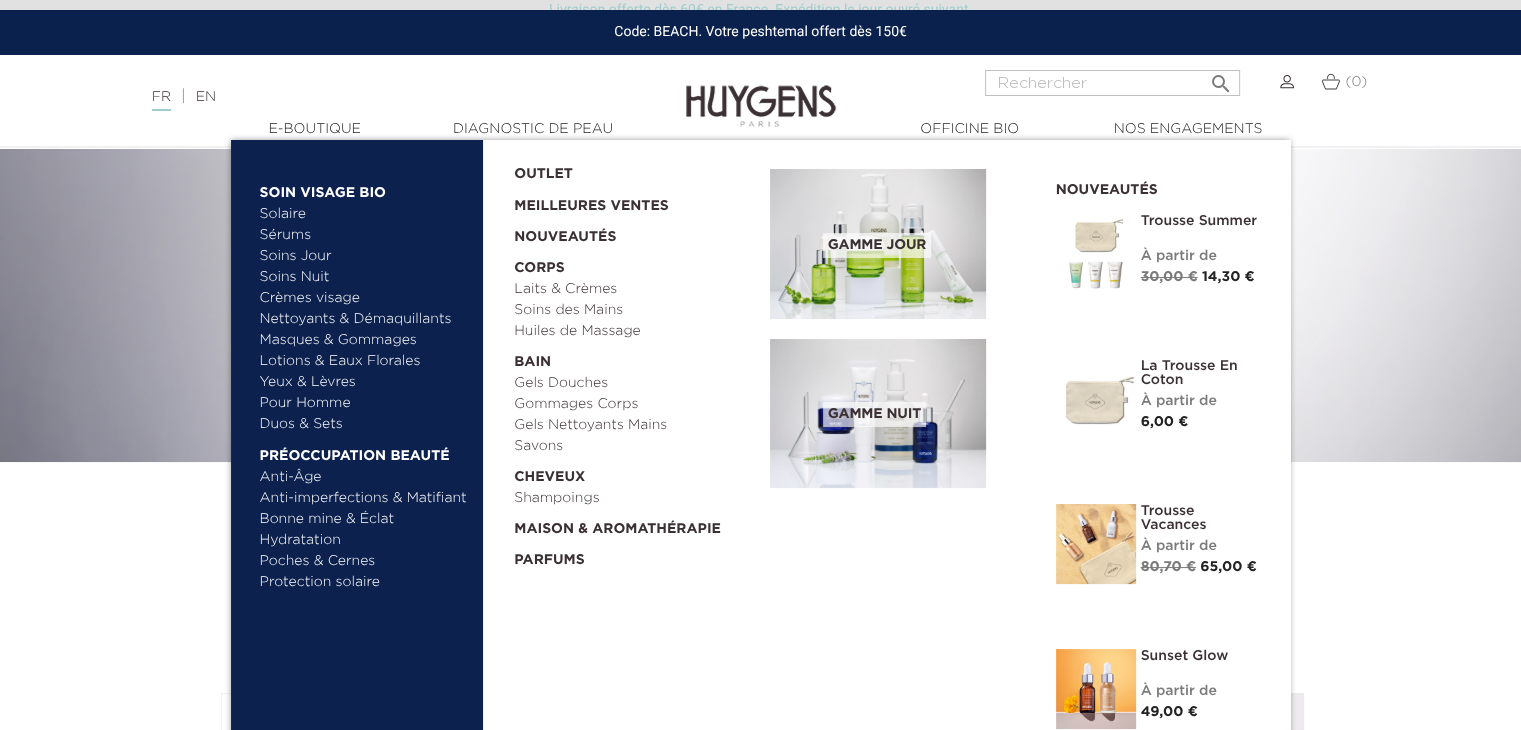 scroll, scrollTop: 0, scrollLeft: 0, axis: both 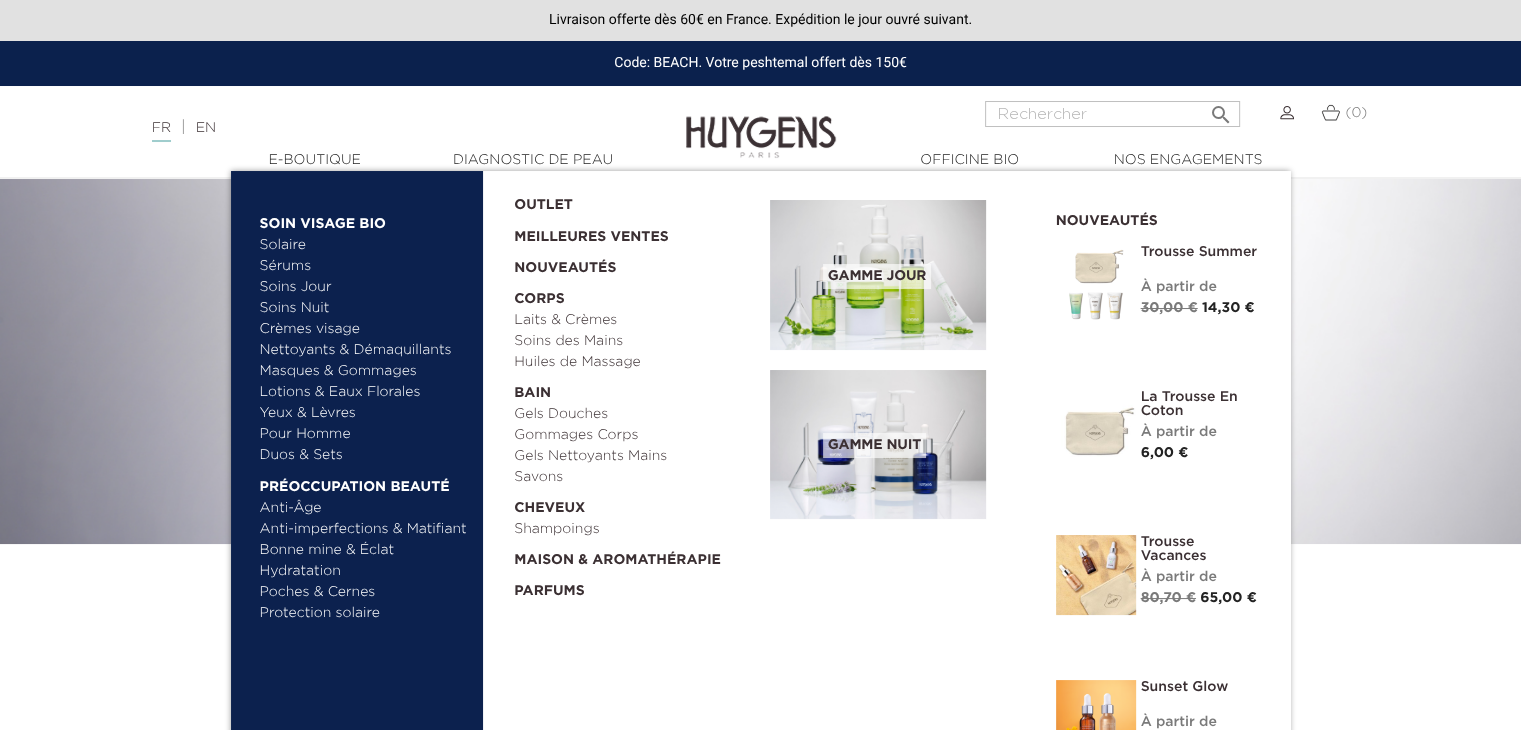 click on "Bonne mine & Éclat" at bounding box center (364, 550) 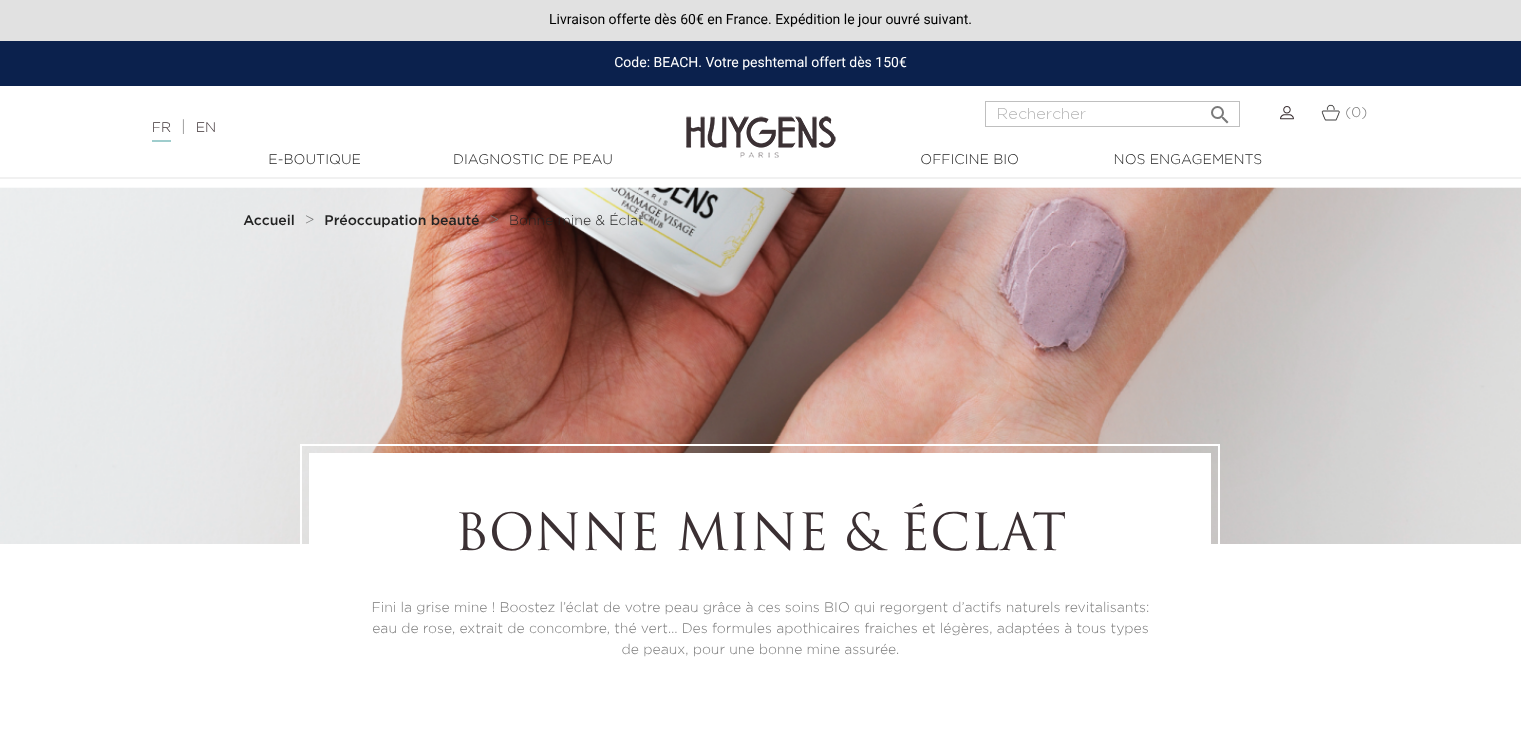 scroll, scrollTop: 0, scrollLeft: 0, axis: both 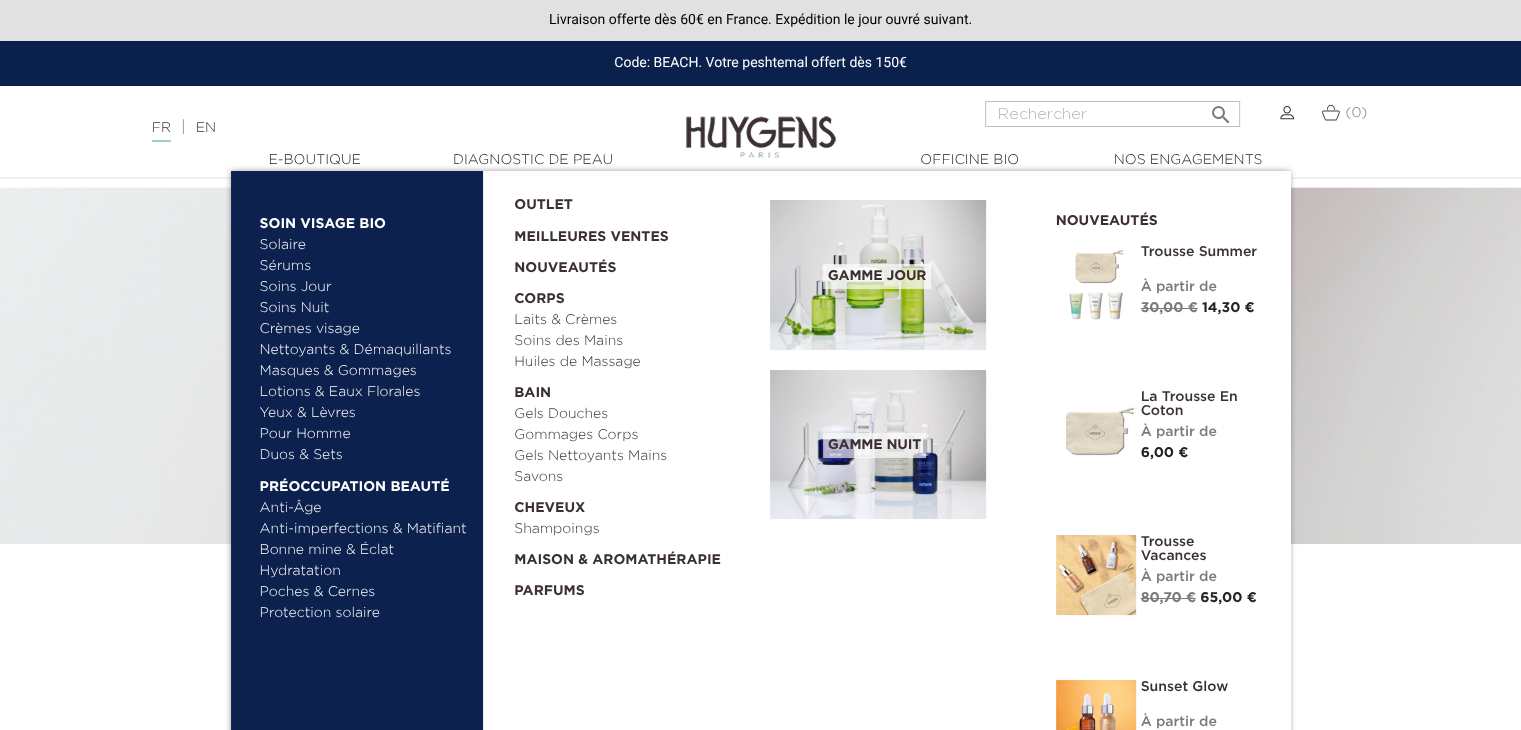 click on "Anti-Âge" at bounding box center (364, 508) 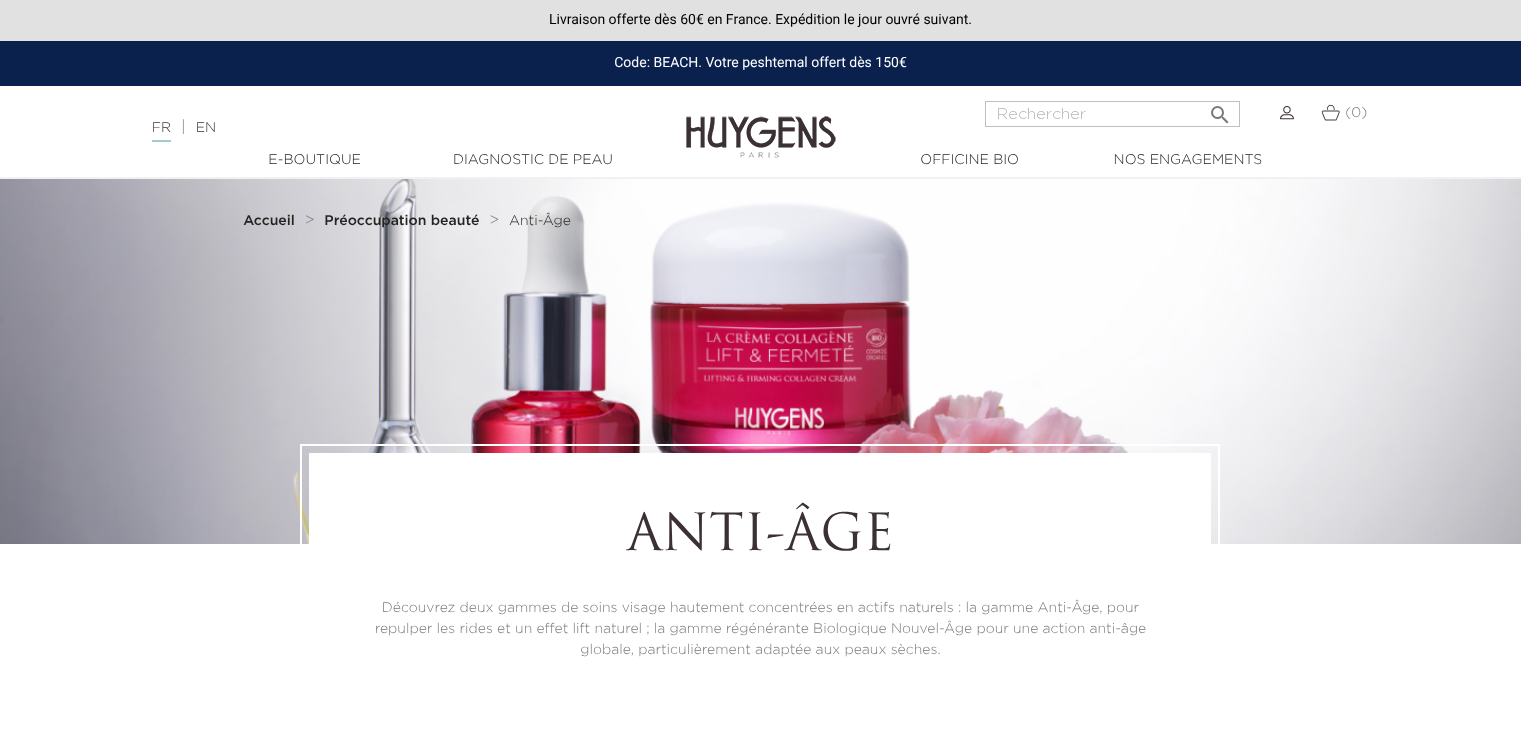scroll, scrollTop: 0, scrollLeft: 0, axis: both 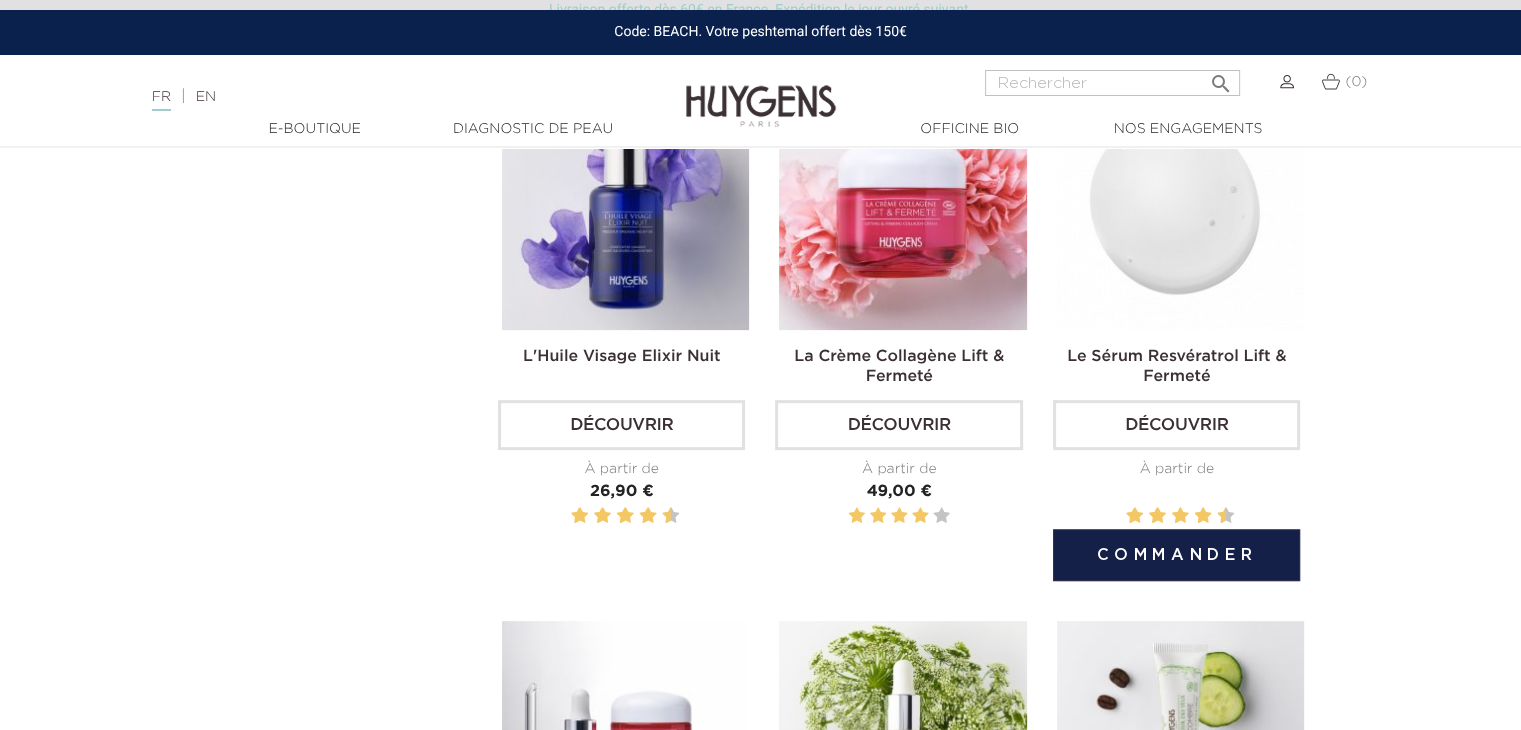 click at bounding box center (1180, 206) 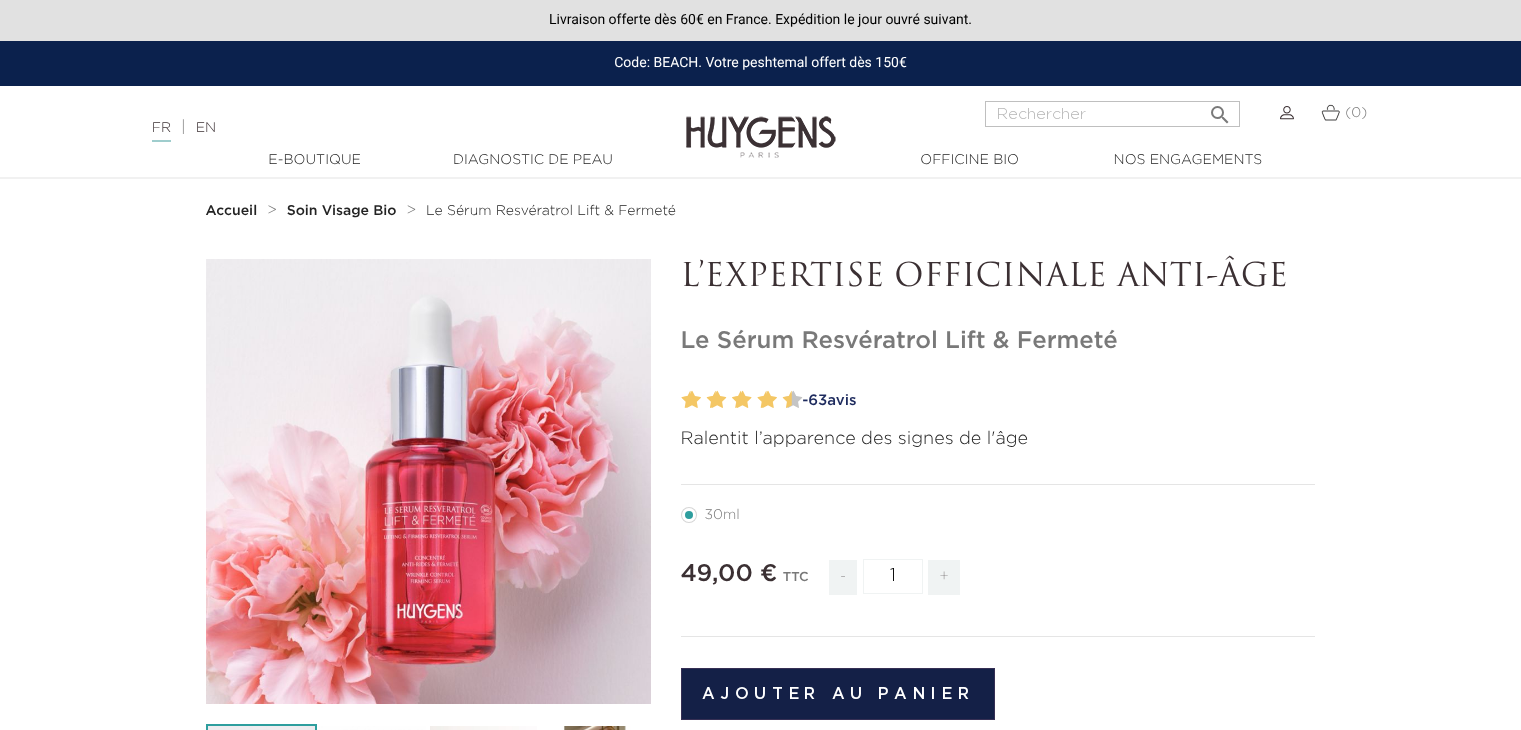 scroll, scrollTop: 0, scrollLeft: 0, axis: both 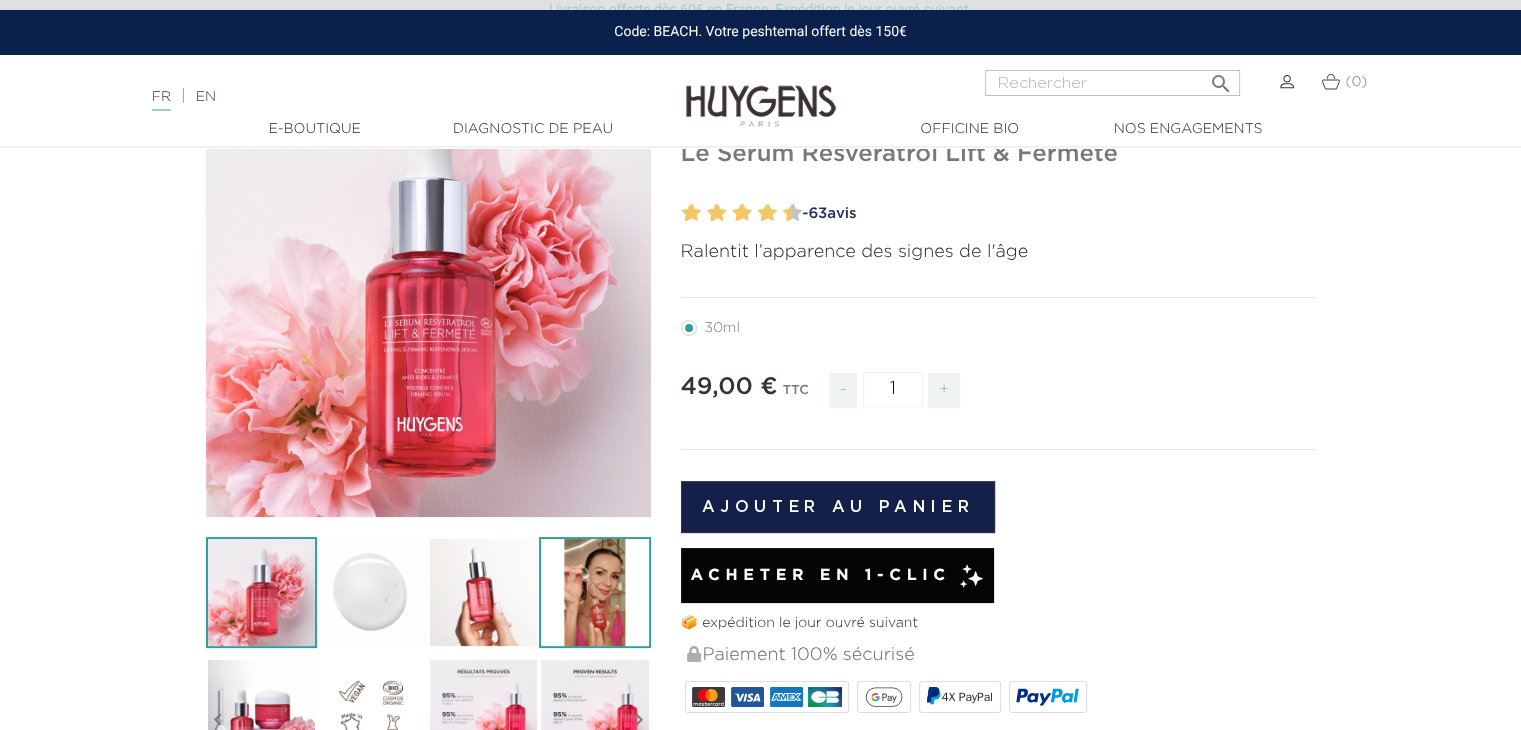 click at bounding box center [594, 592] 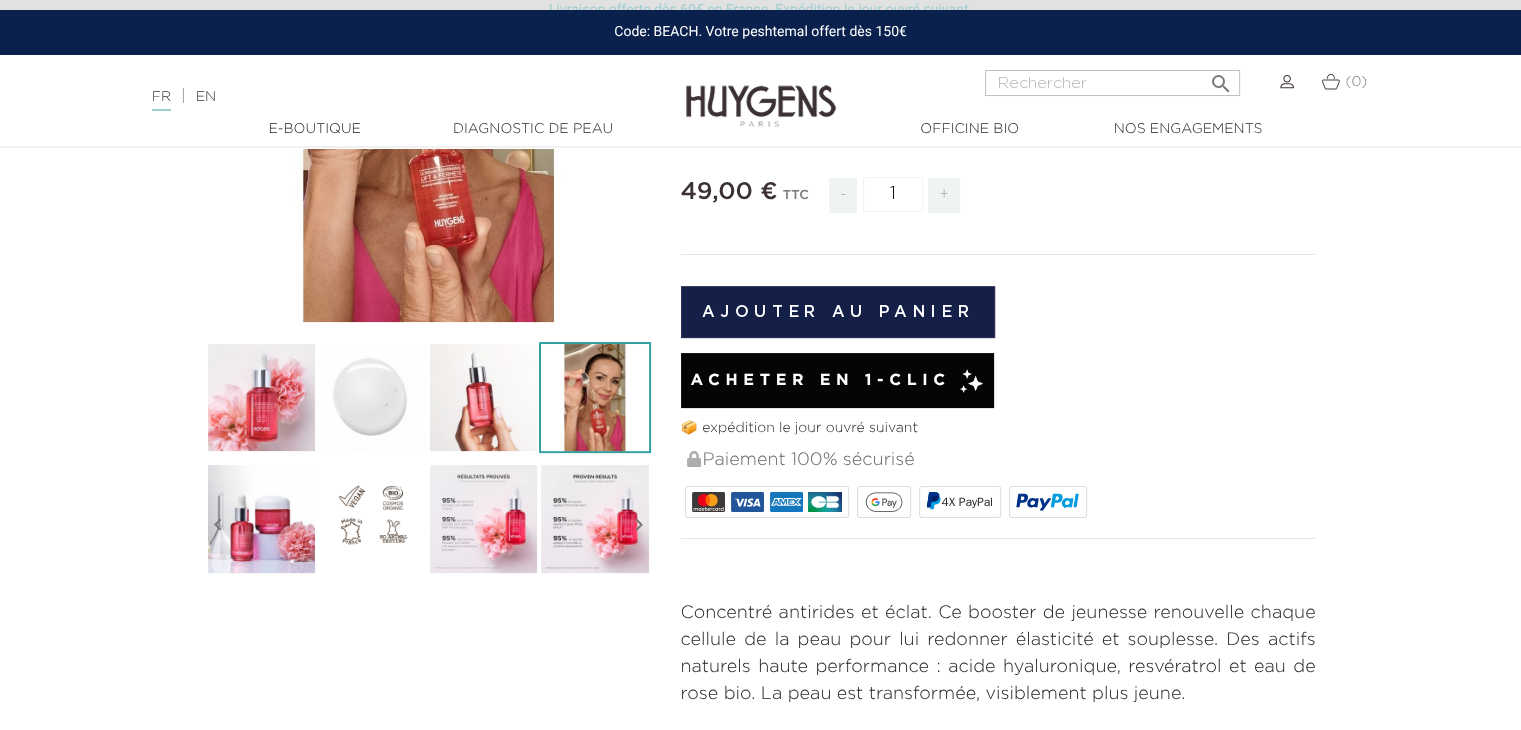 scroll, scrollTop: 128, scrollLeft: 0, axis: vertical 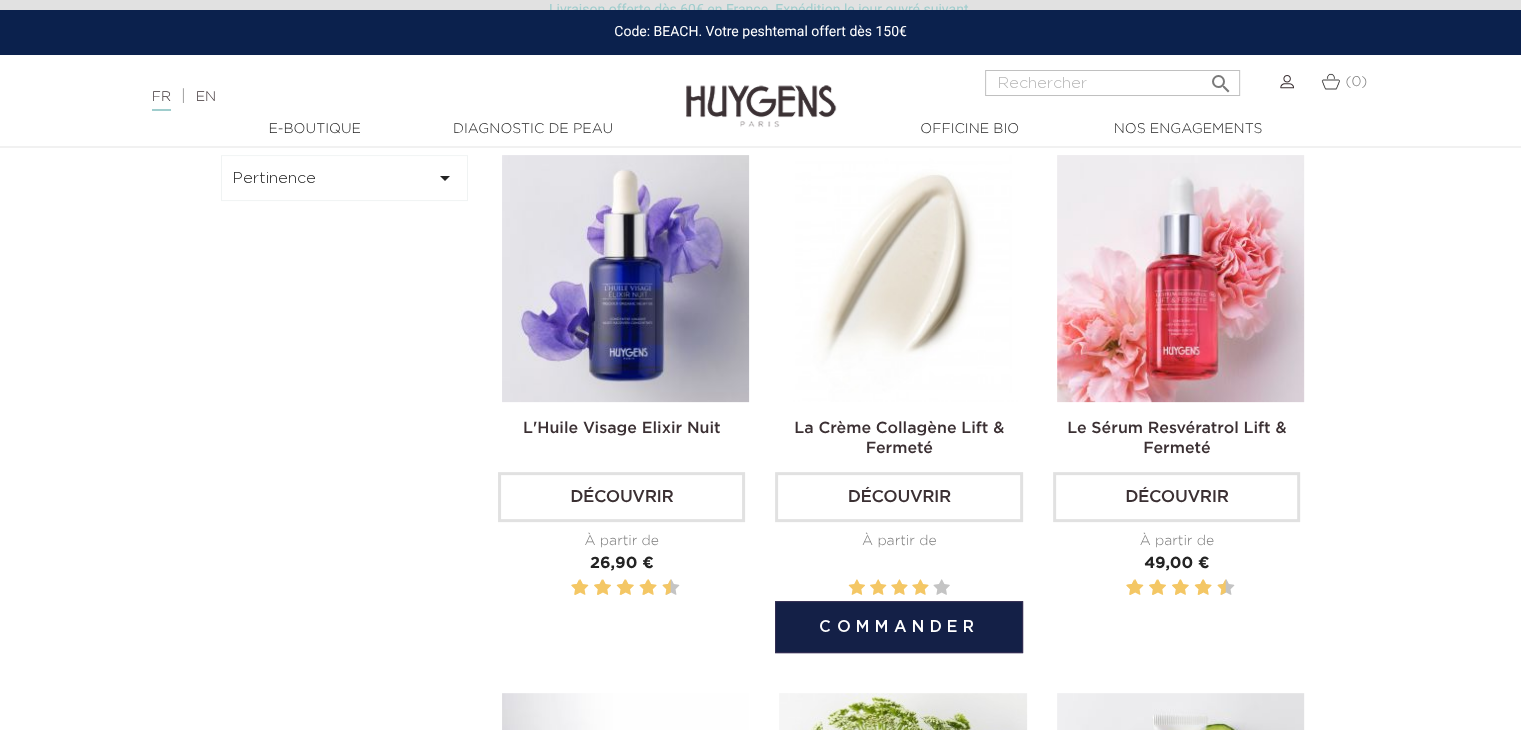 click at bounding box center (902, 278) 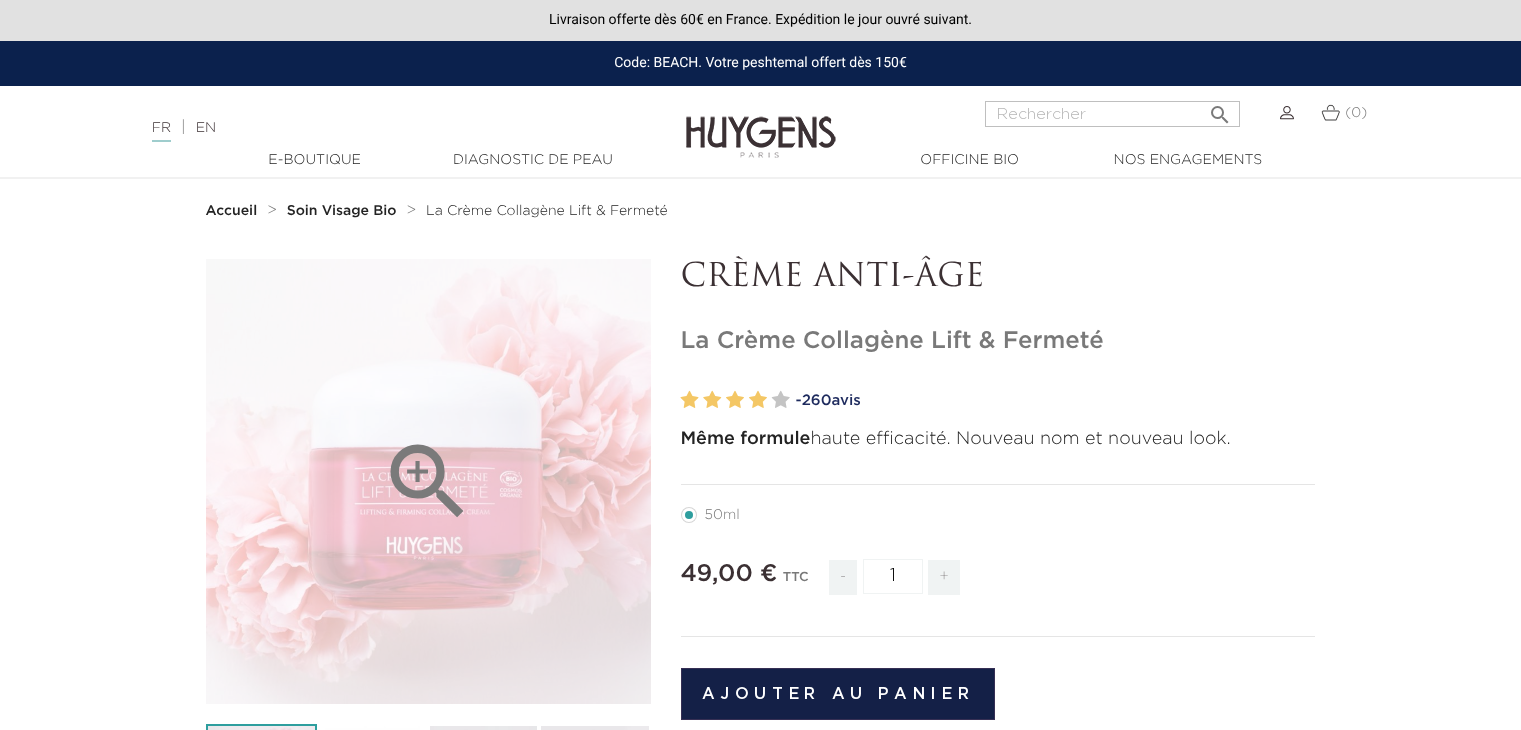 scroll, scrollTop: 0, scrollLeft: 0, axis: both 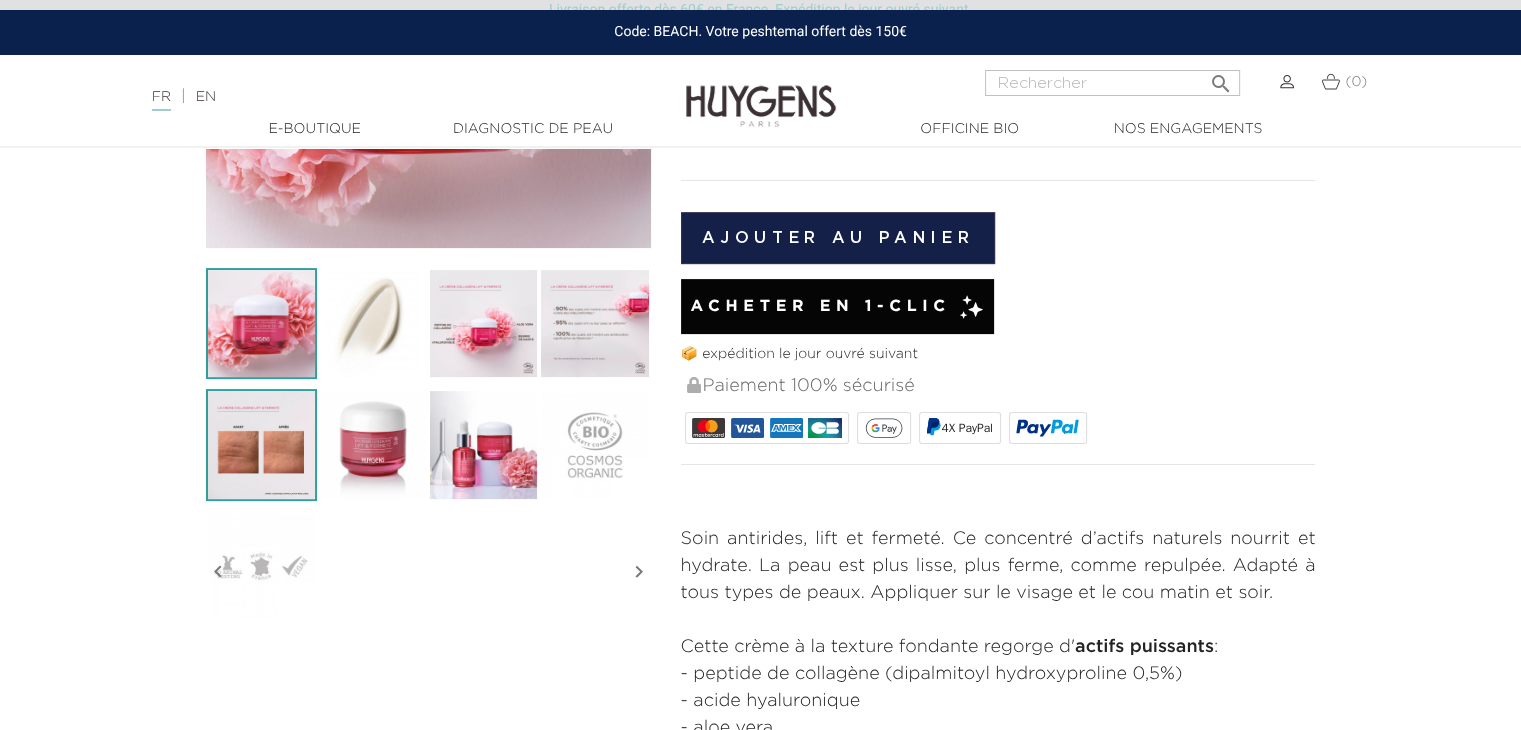 click at bounding box center [261, 444] 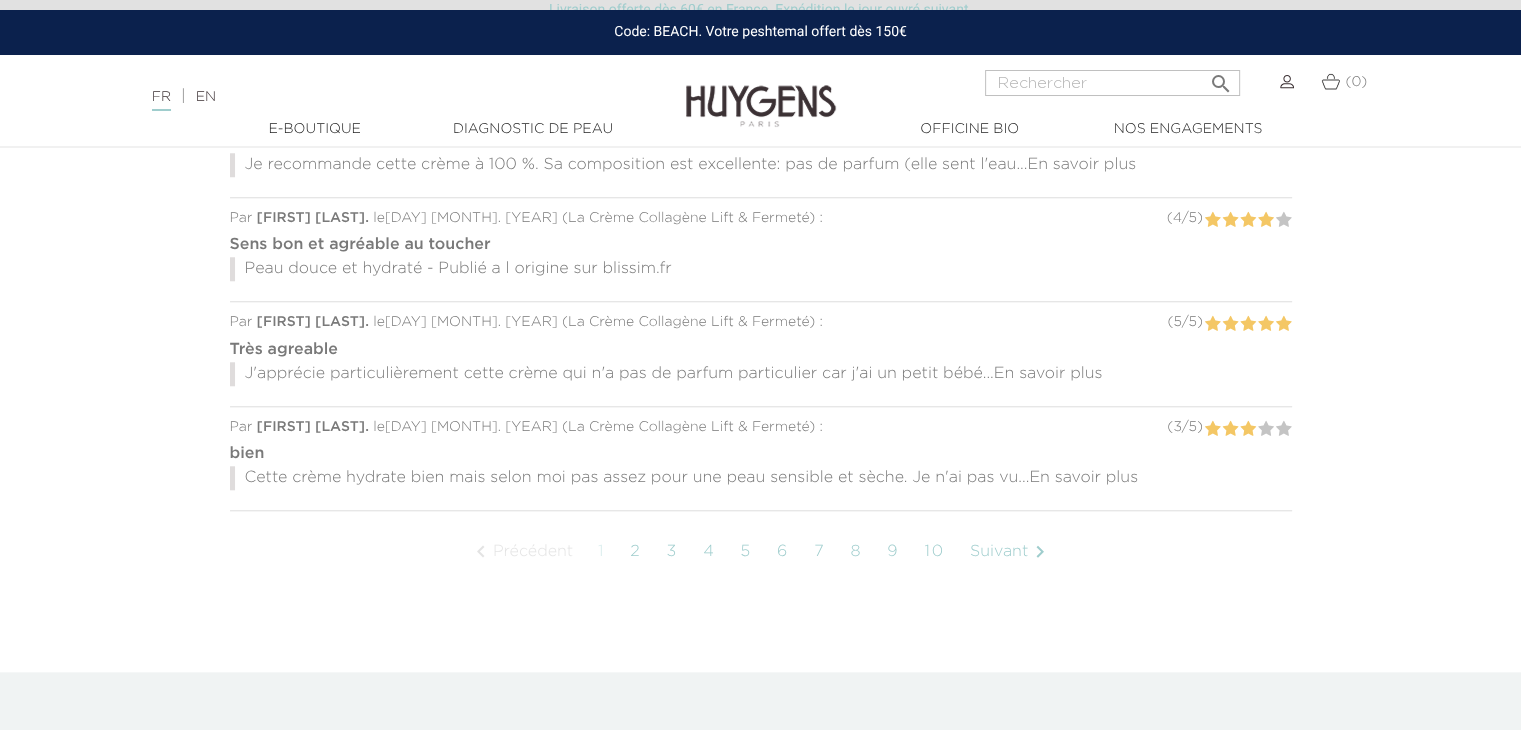 scroll, scrollTop: 1874, scrollLeft: 0, axis: vertical 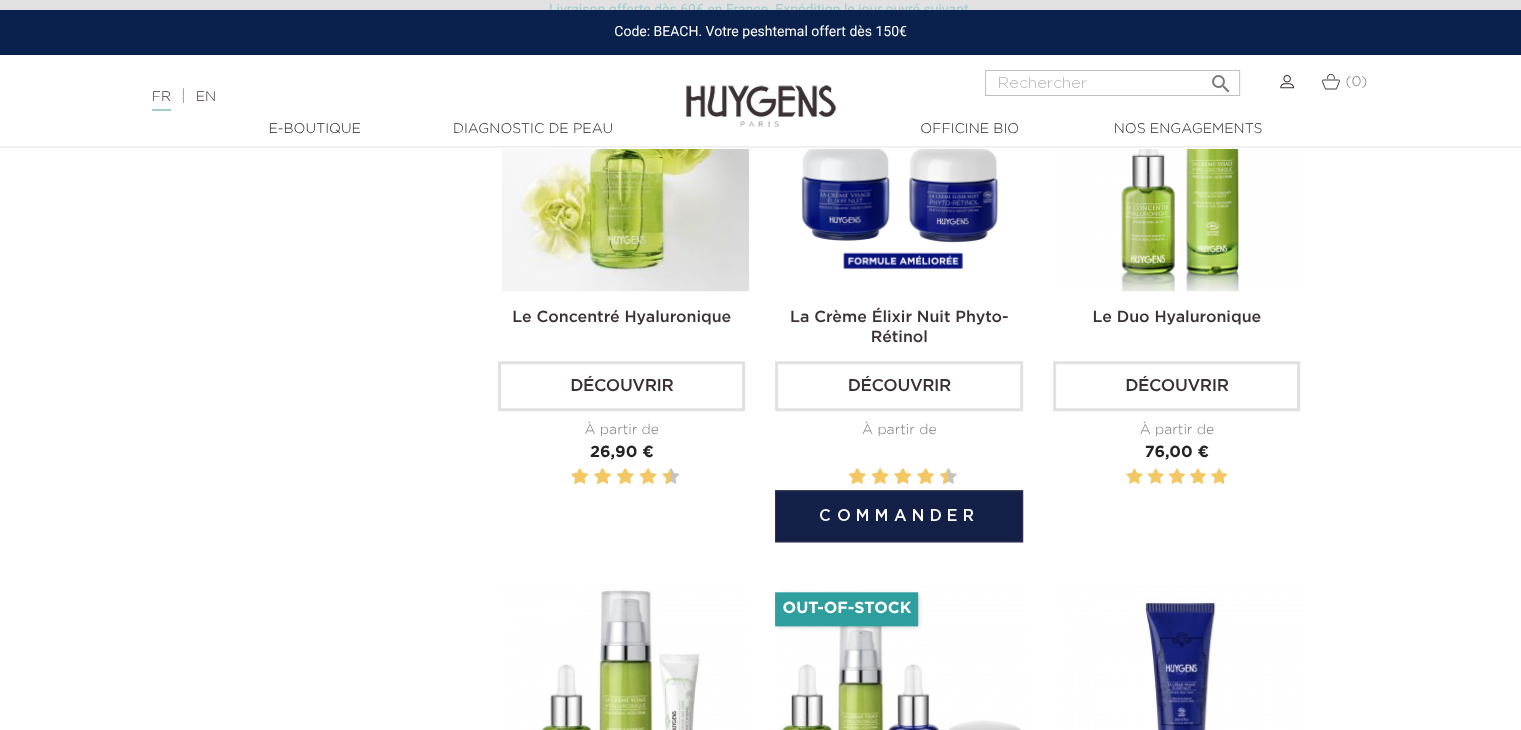 click at bounding box center [902, 167] 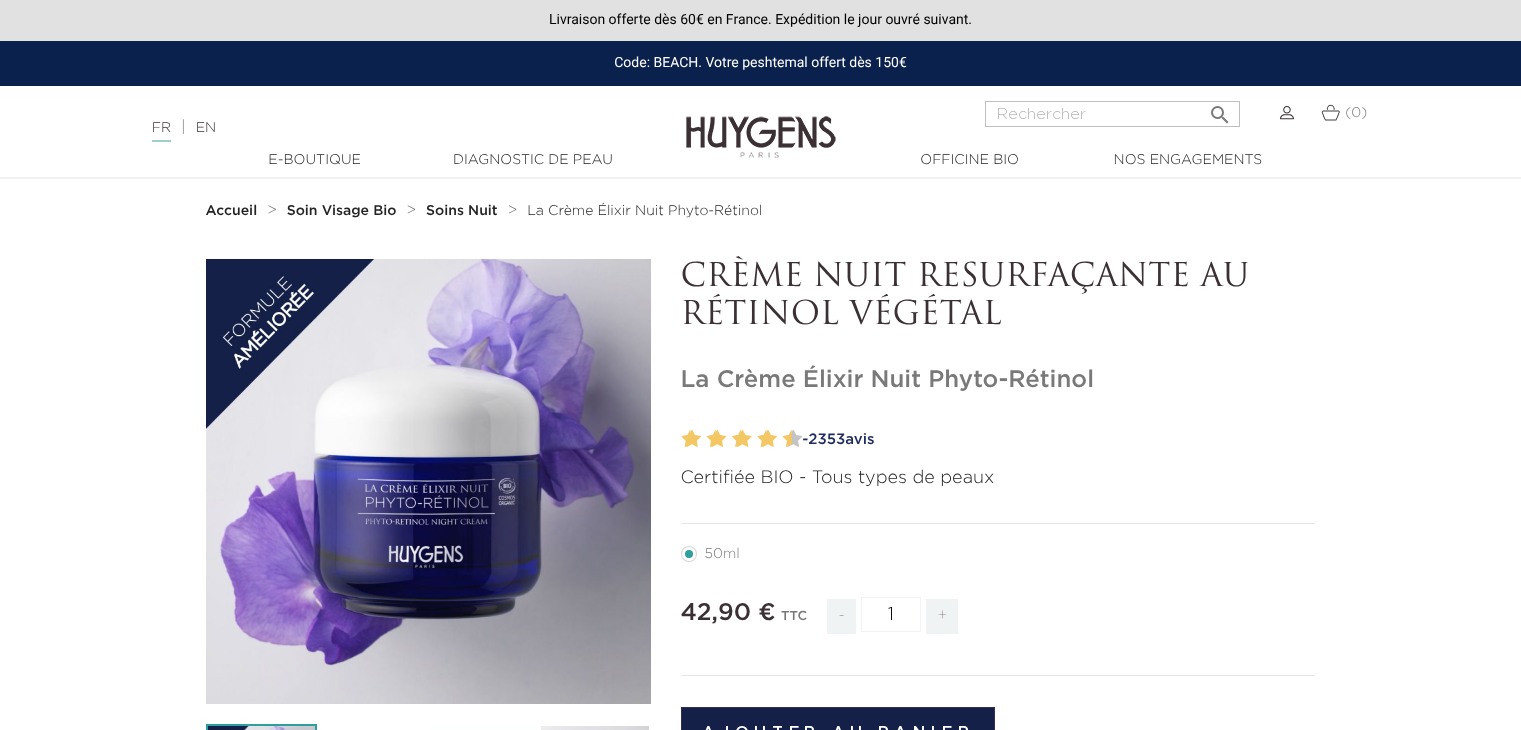 scroll, scrollTop: 0, scrollLeft: 0, axis: both 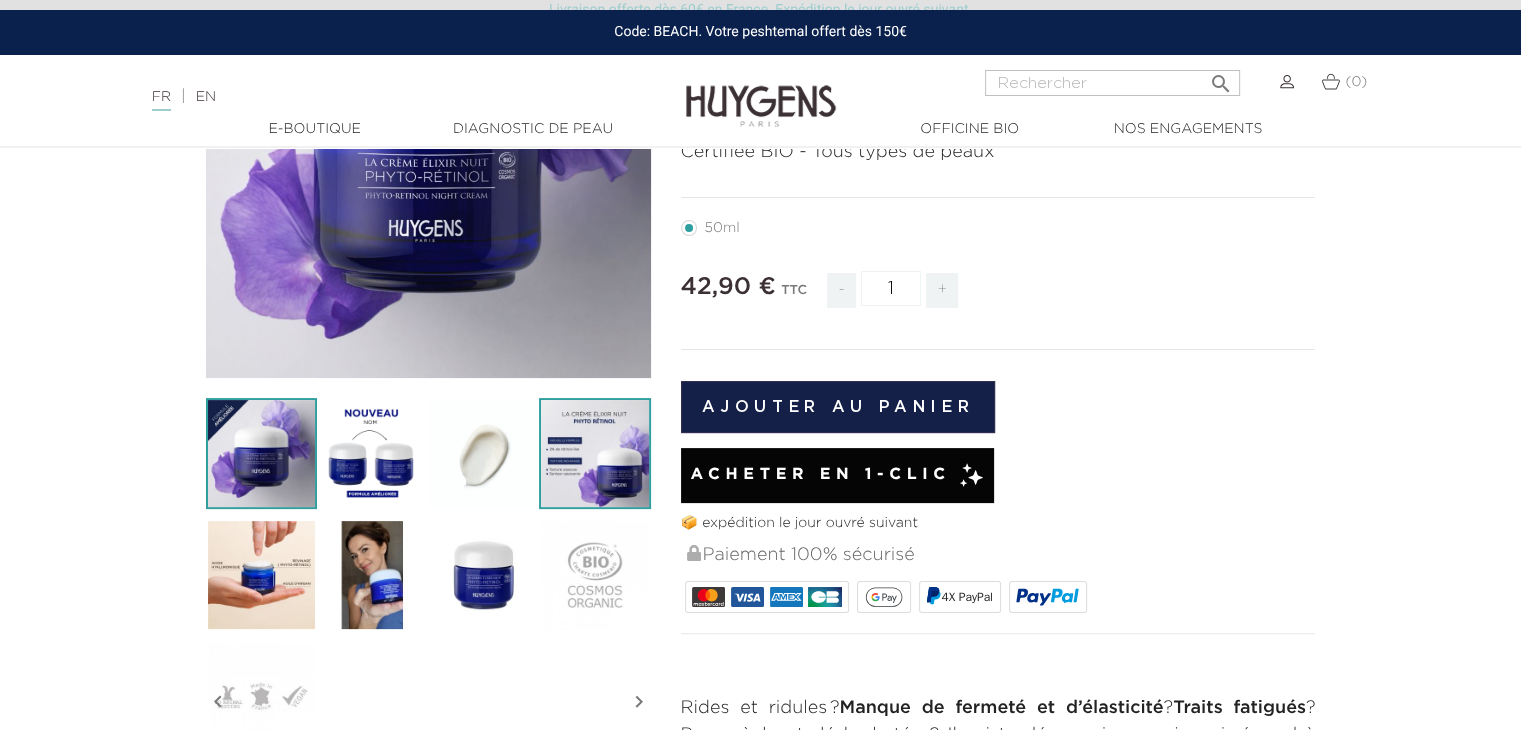 click at bounding box center [594, 453] 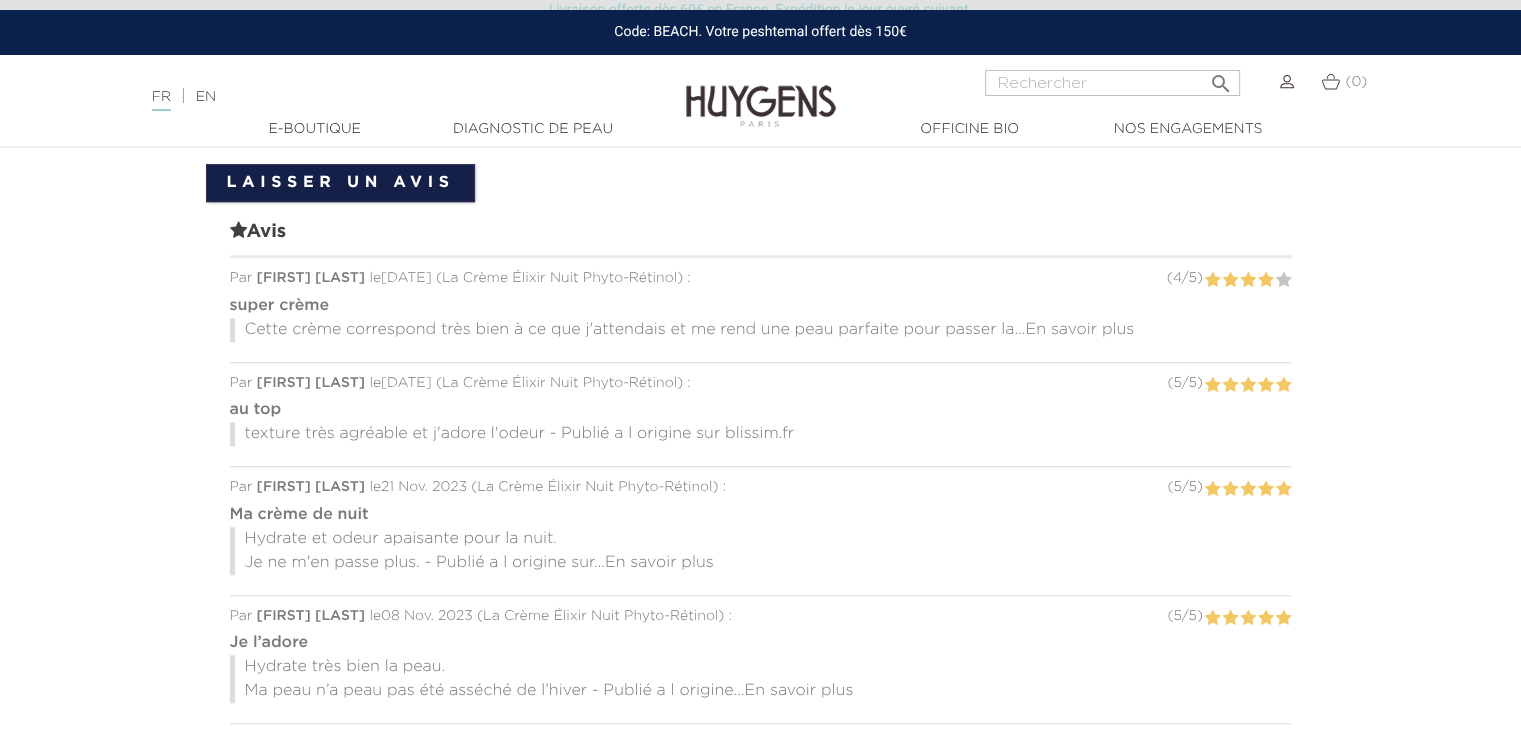 scroll, scrollTop: 1392, scrollLeft: 0, axis: vertical 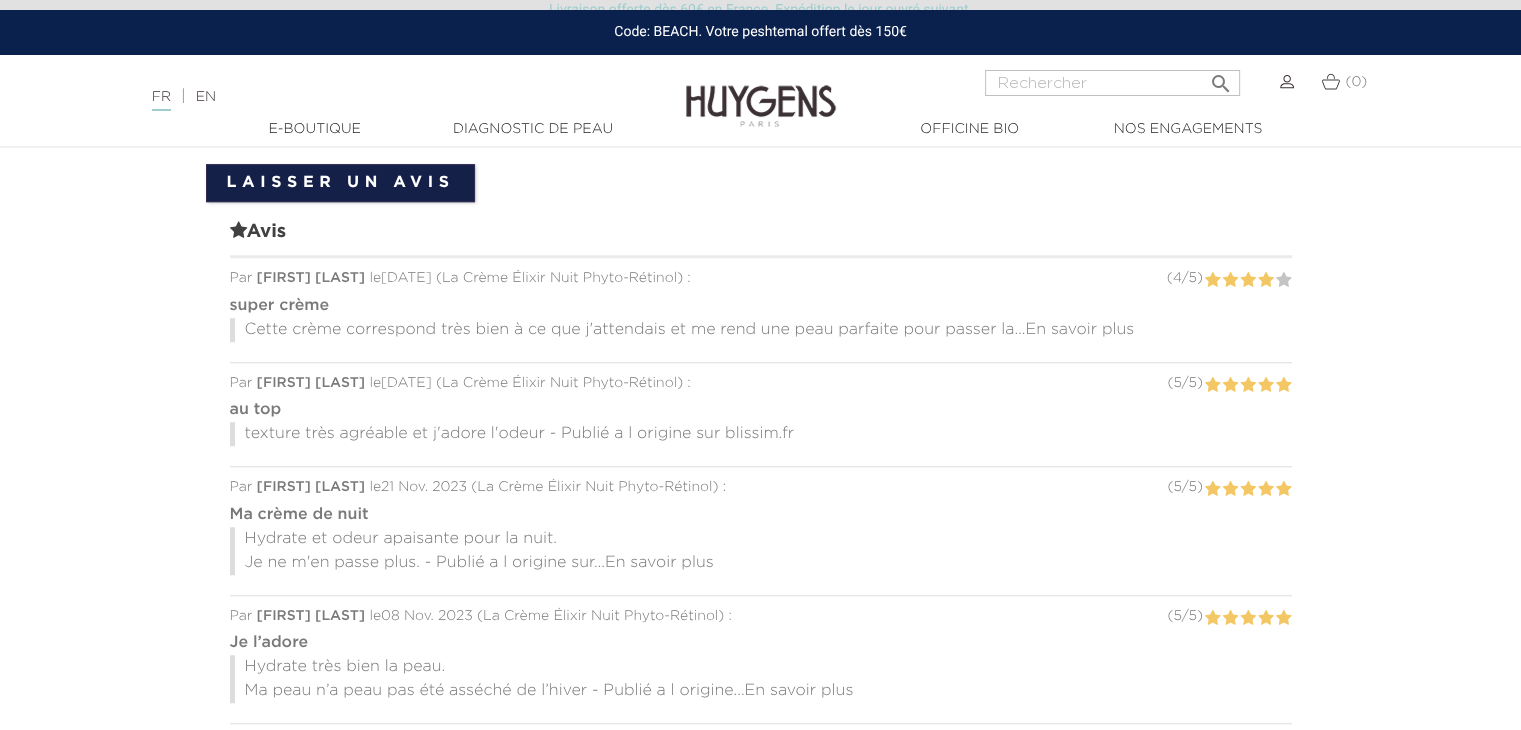 click on "En savoir plus" at bounding box center (1079, 330) 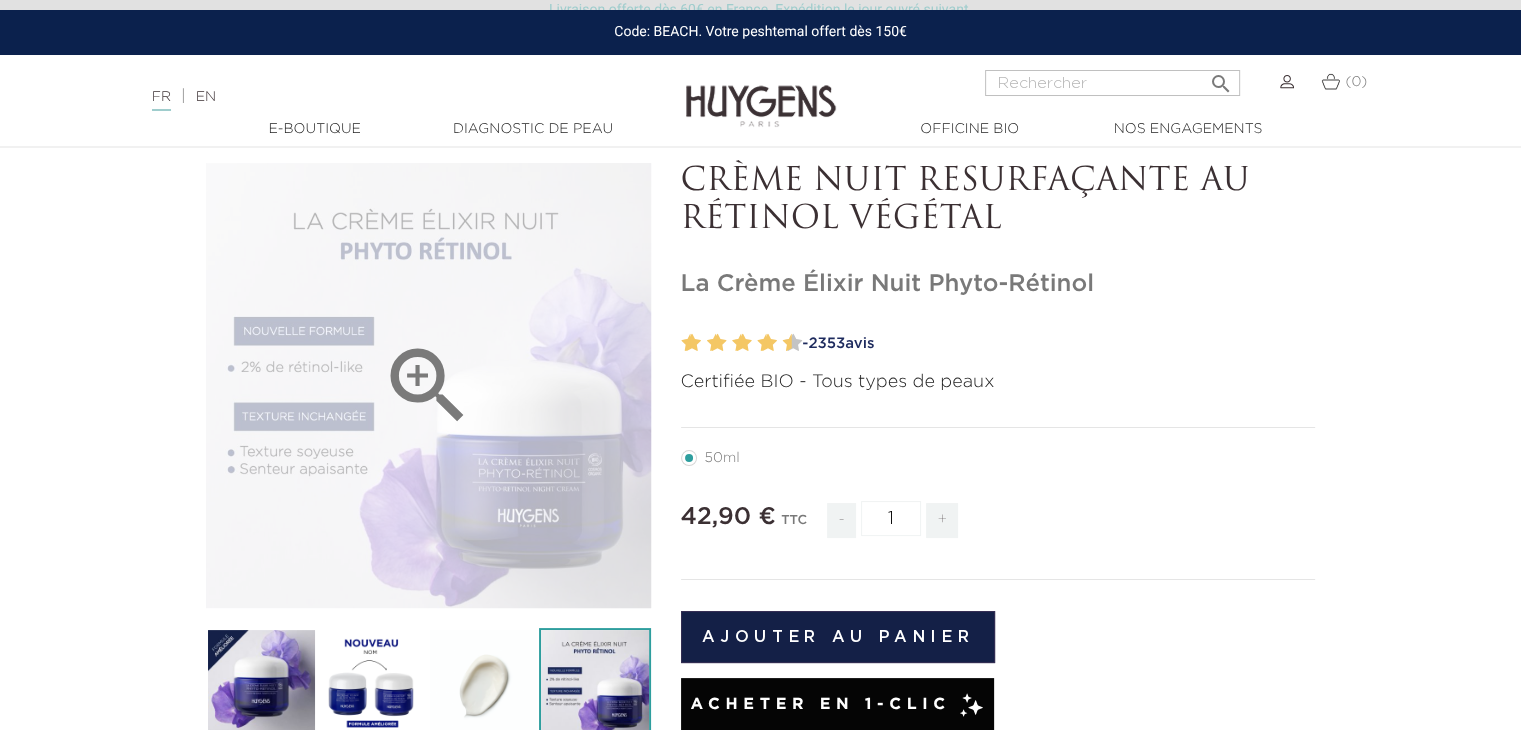 scroll, scrollTop: 0, scrollLeft: 0, axis: both 